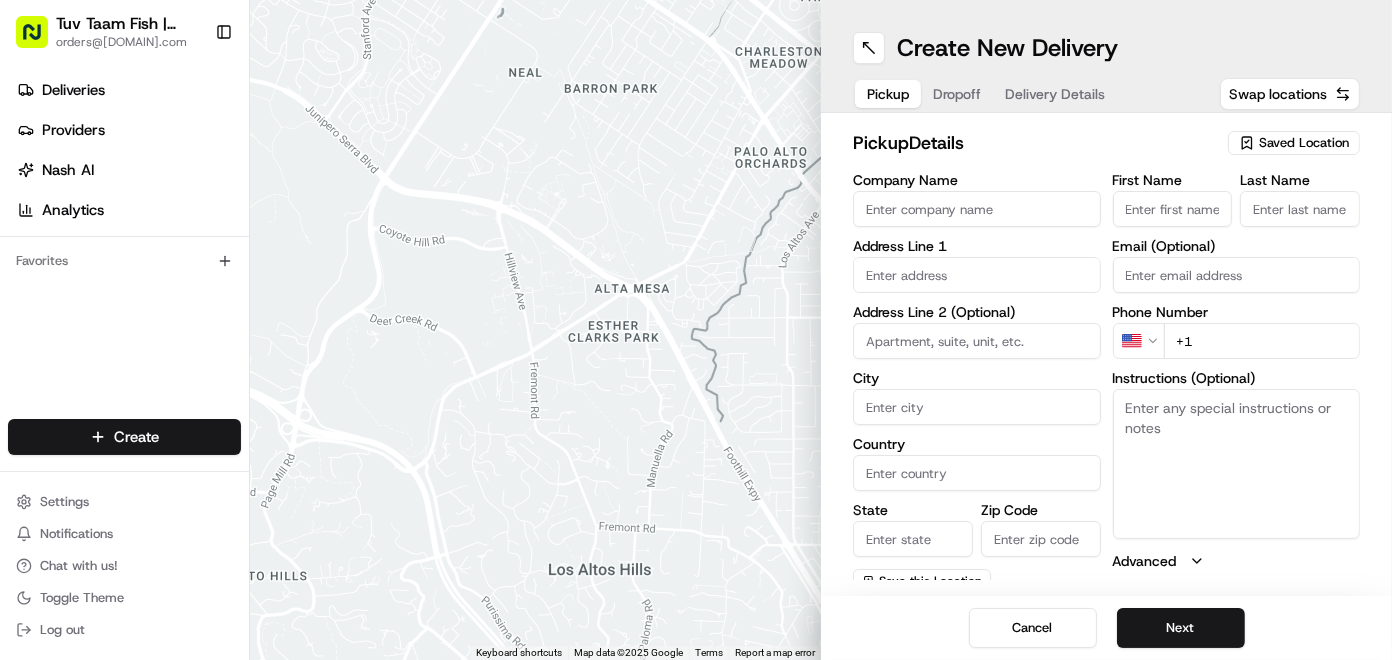 scroll, scrollTop: 0, scrollLeft: 0, axis: both 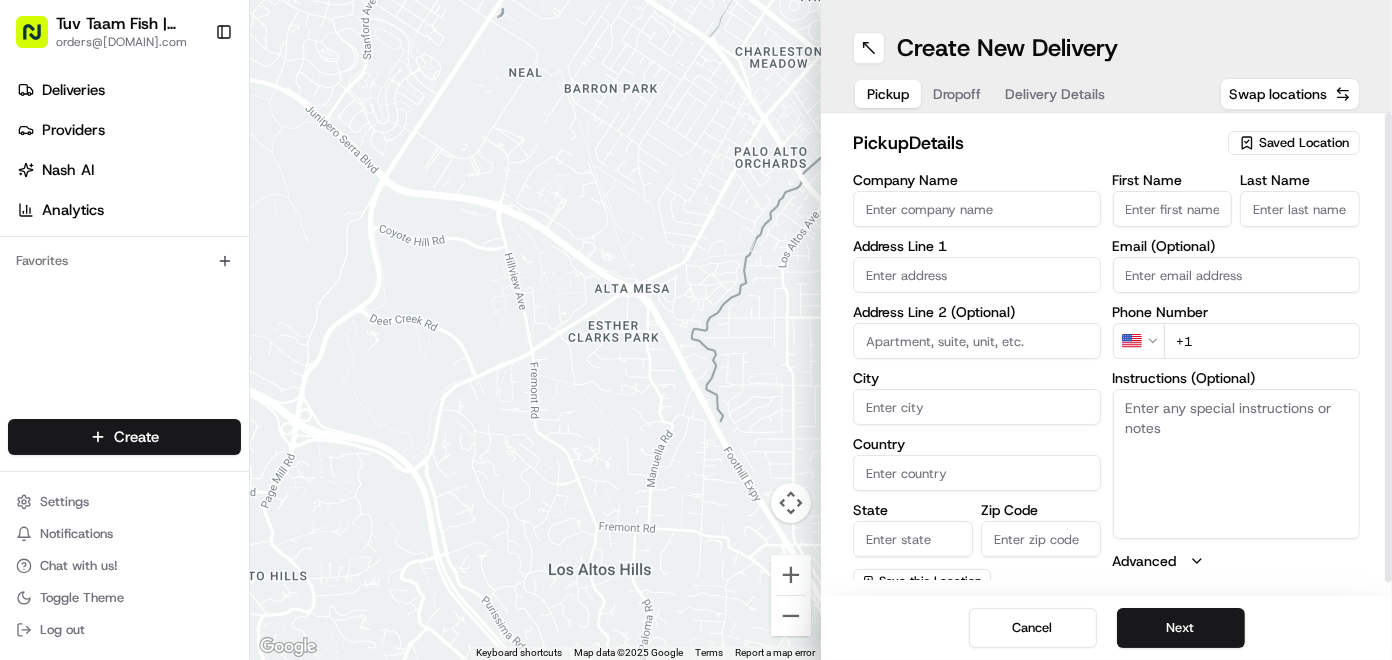 drag, startPoint x: 1282, startPoint y: 132, endPoint x: 1380, endPoint y: 139, distance: 98.24968 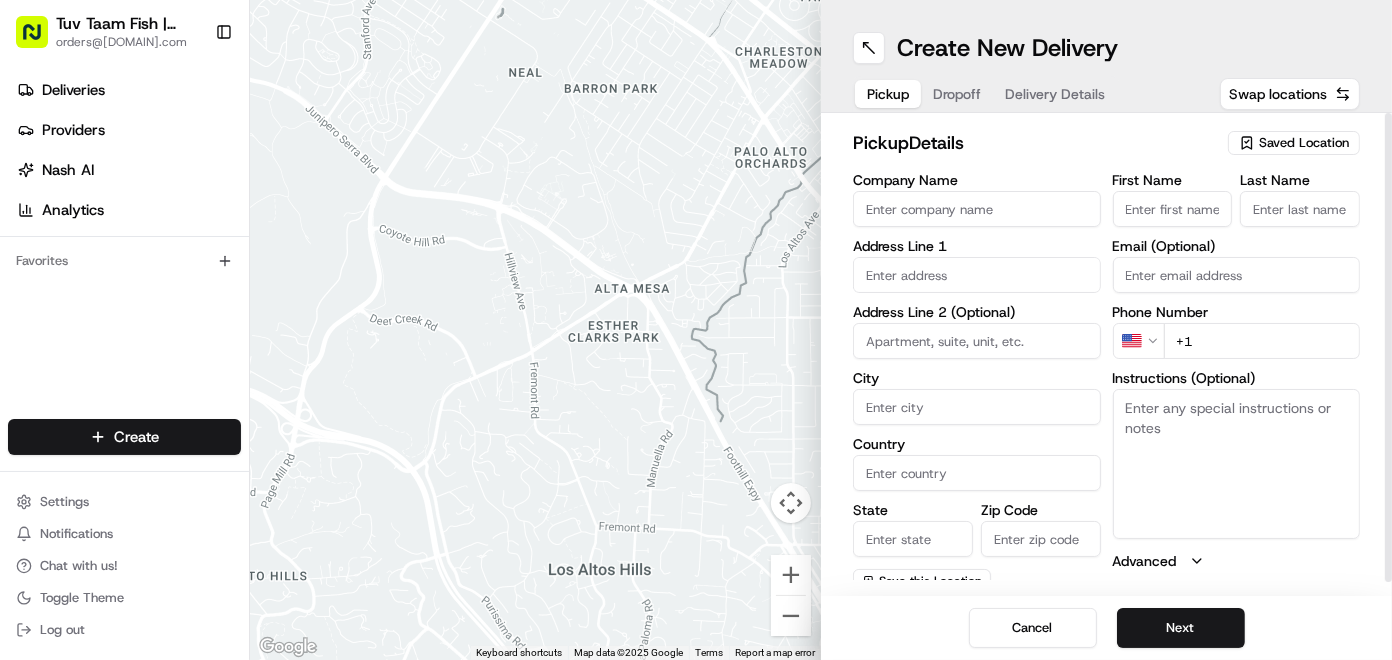 click on "Saved Location" at bounding box center (1294, 143) 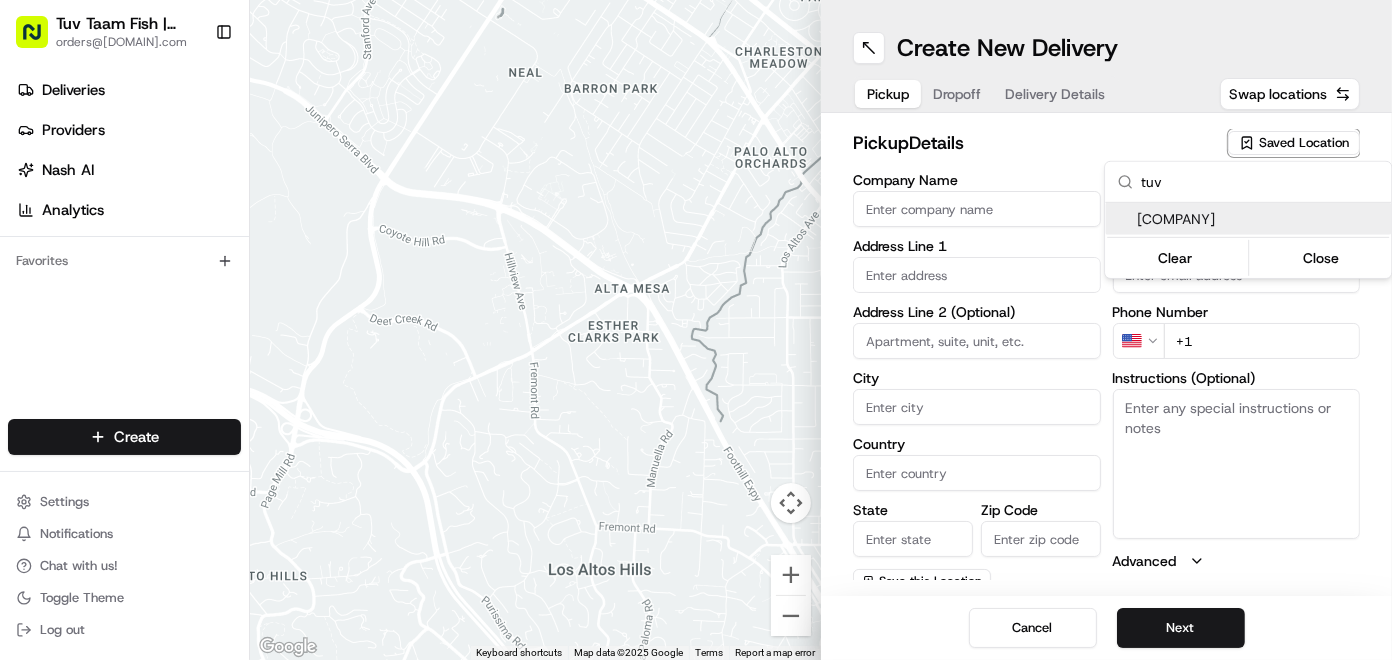 type on "tuv" 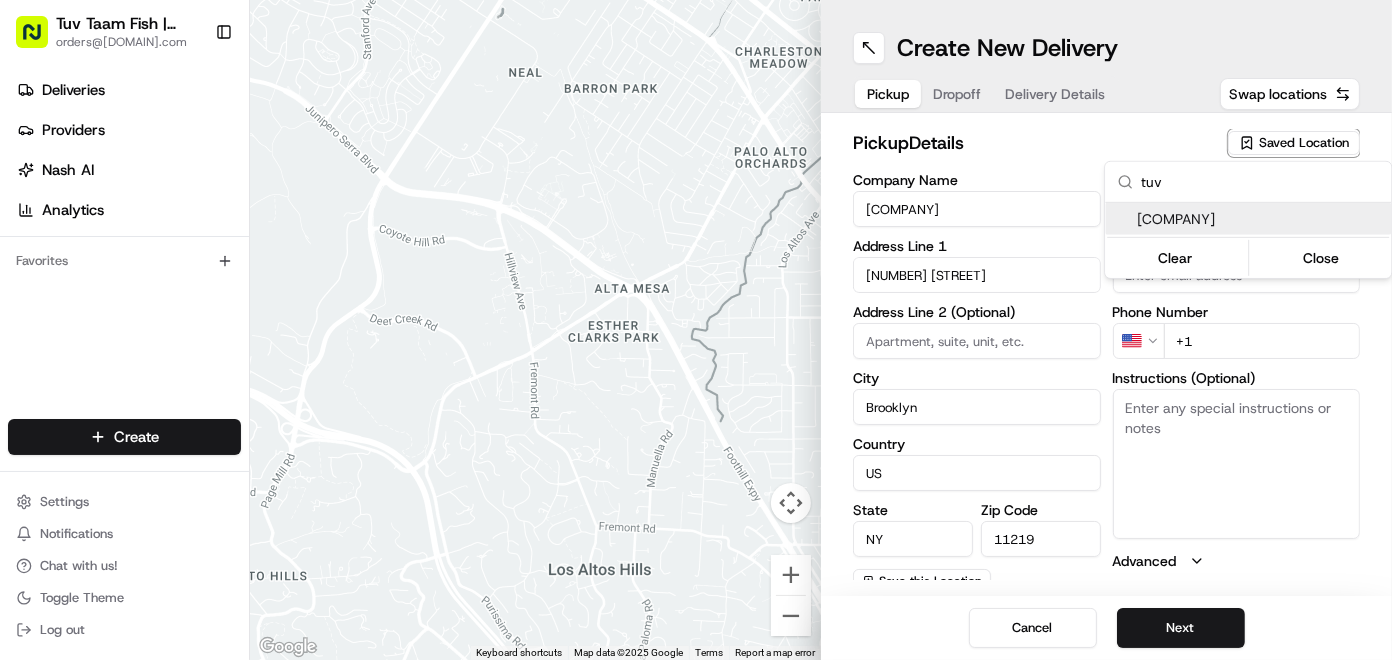 type on "[FIRST]" 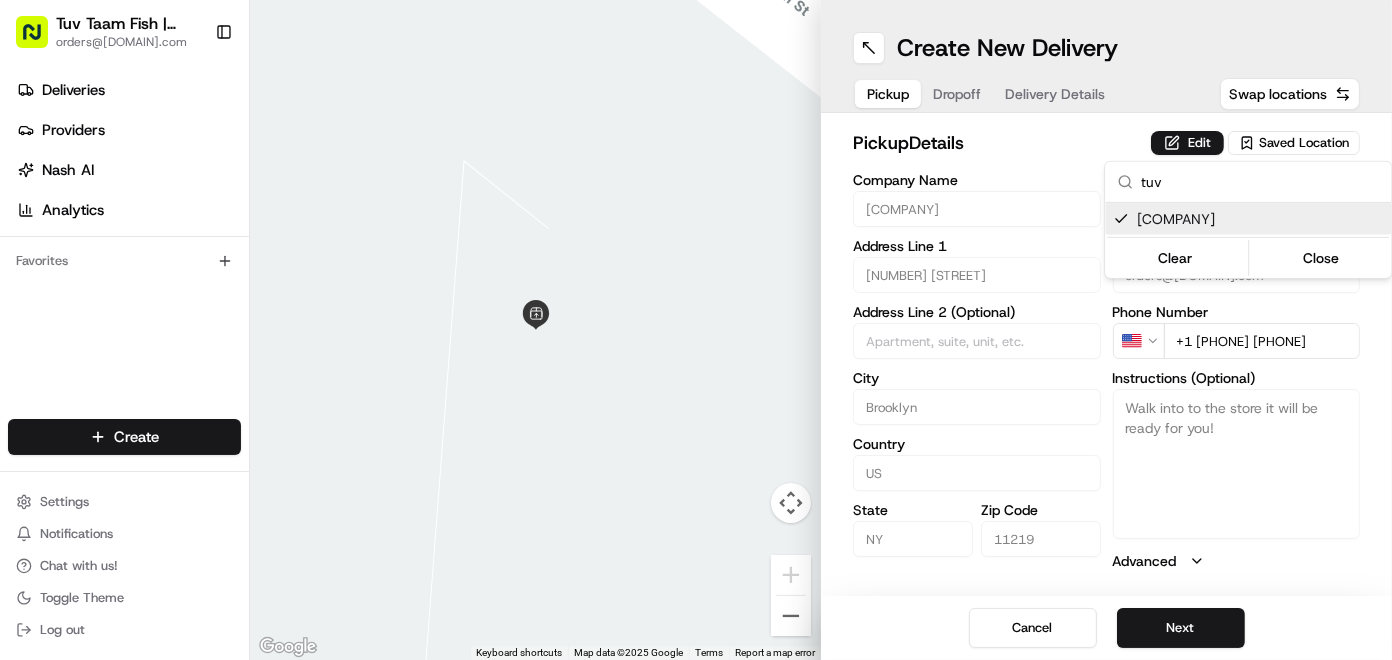 drag, startPoint x: 1294, startPoint y: 608, endPoint x: 1266, endPoint y: 605, distance: 28.160255 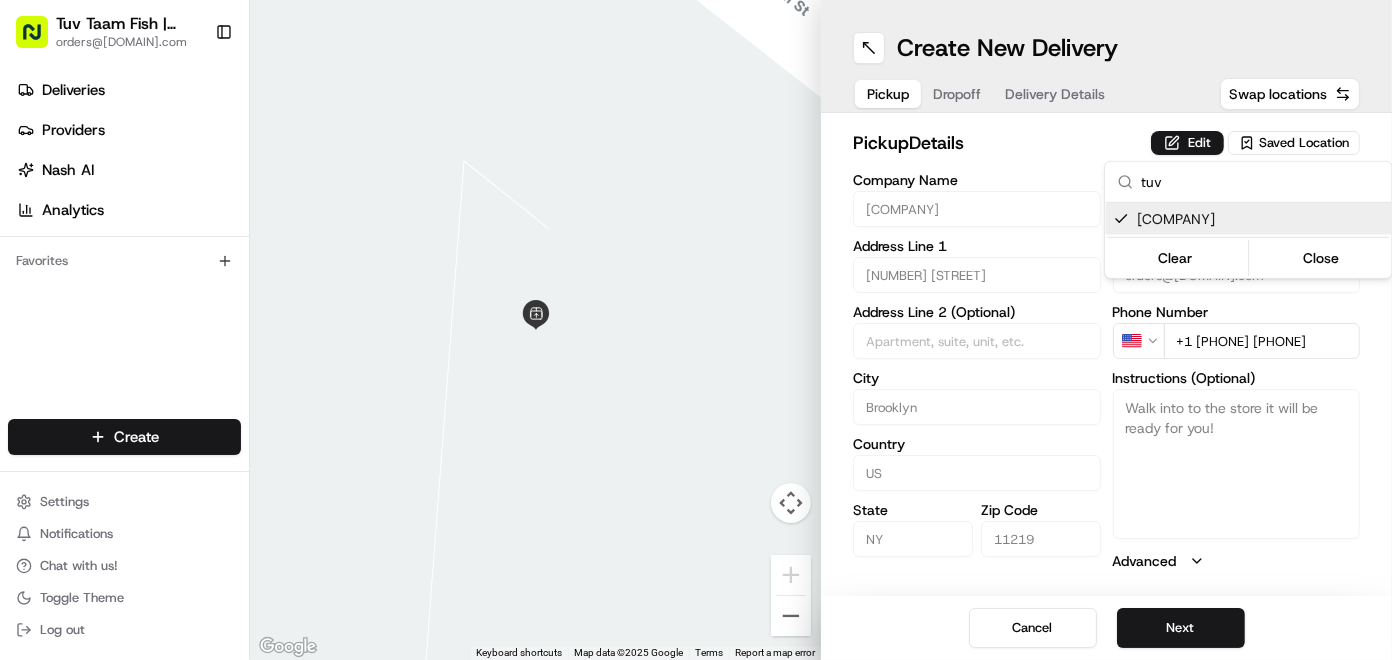 click on "[COMPANY] | [COMPANY] orders@[DOMAIN].com Toggle Sidebar Deliveries Providers Nash AI Analytics Favorites Main Menu Members & Organization Organization Users Roles Preferences Customization Tracking Orchestration Automations Locations Pickup Locations Dropoff Locations Billing Billing Refund Requests Integrations Notification Triggers Webhooks API Keys Request Logs Create Settings Notifications Chat with us! Toggle Theme Log out ← Move left → Move right ↑ Move up ↓ Move down + Zoom in - Zoom out Home Jump left by 75% End Jump right by 75% Page Up Jump up by 75% Page Down Jump down by 75% Keyboard shortcuts Map Data Map data ©2025 Google Map data ©2025 Google 2 m Click to toggle between metric and imperial units Terms Report a map error Create New Delivery Pickup Dropoff Delivery Details Swap locations pickup Details Edit Saved Location Company Name [COMPANY] Address Line 1 [NUMBER] [STREET] Address Line 2 (Optional) City [CITY] Country US State [STATE] Zip Code [POSTAL_CODE]" at bounding box center [696, 330] 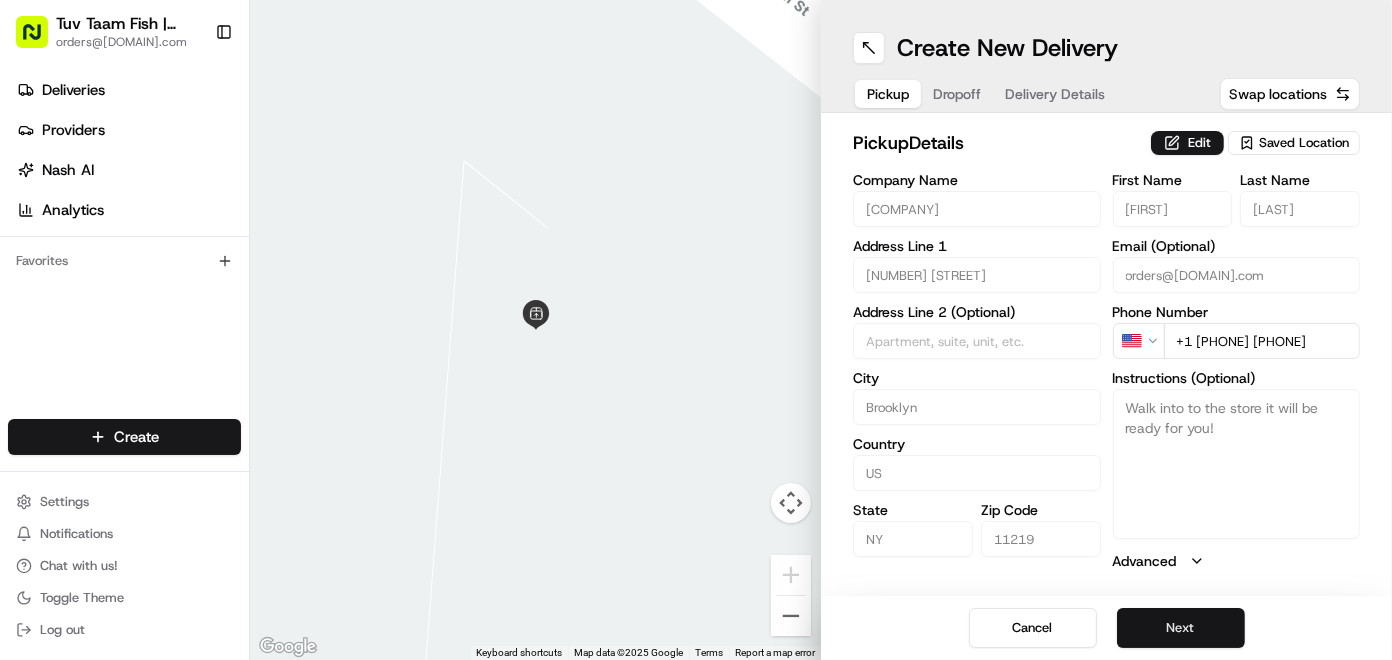 click on "Next" at bounding box center (1181, 628) 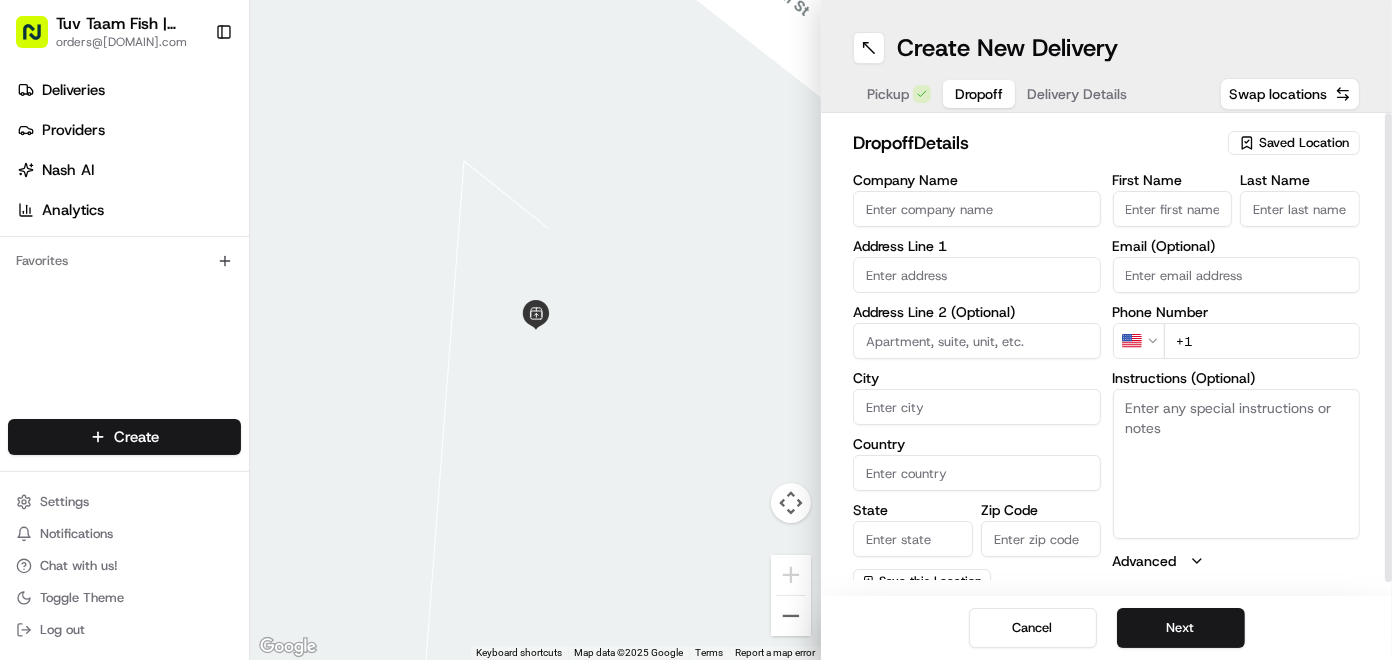 click on "Saved Location" at bounding box center [1304, 143] 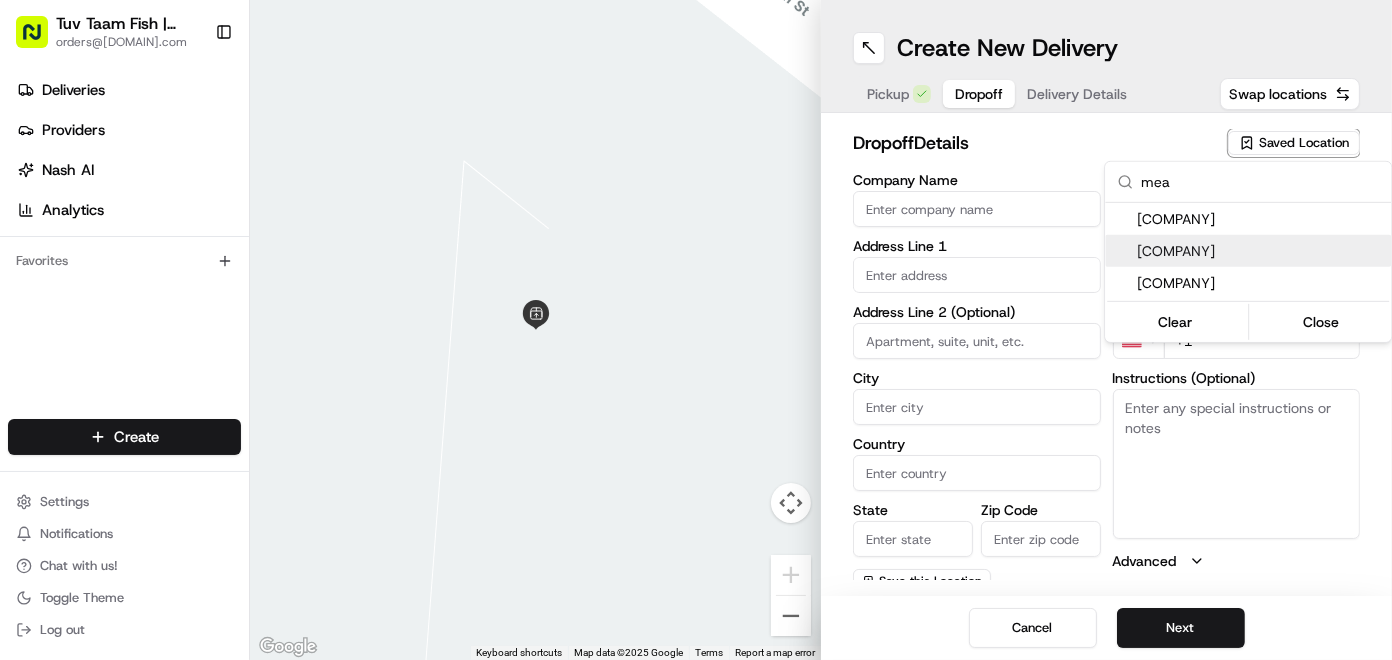 type on "mea" 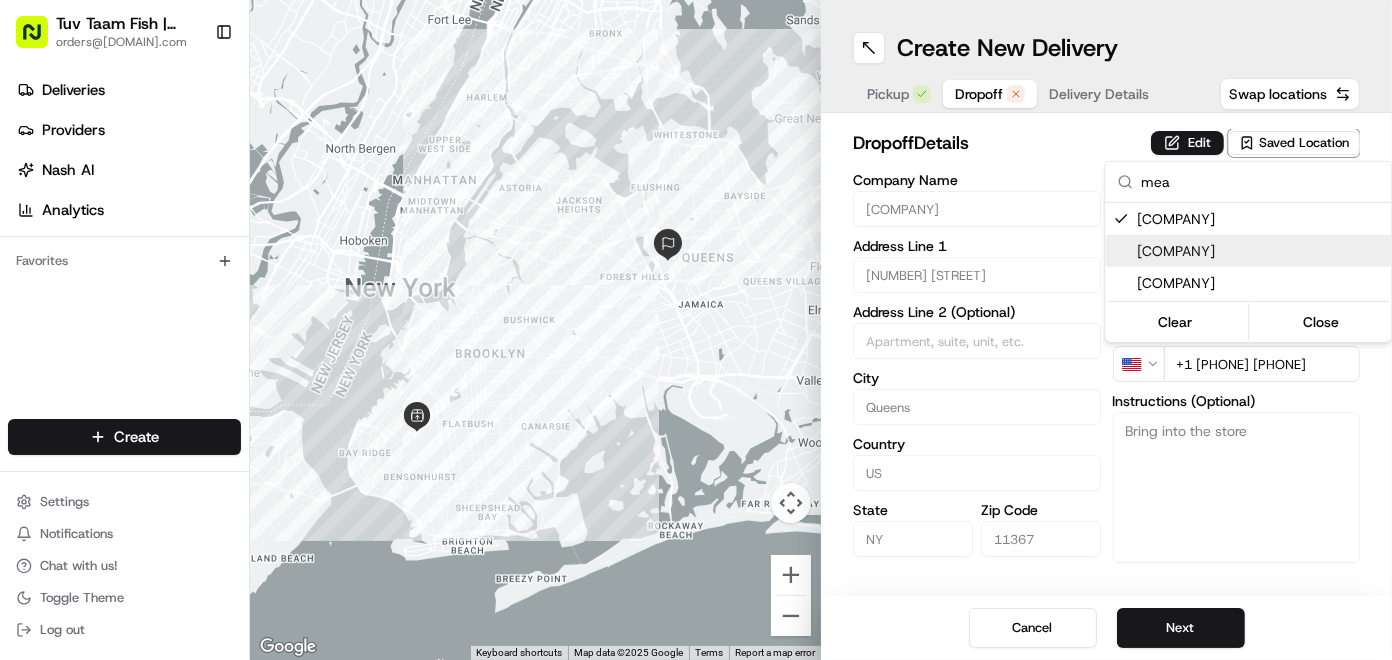 click on "[COMPANY]" at bounding box center (1248, 251) 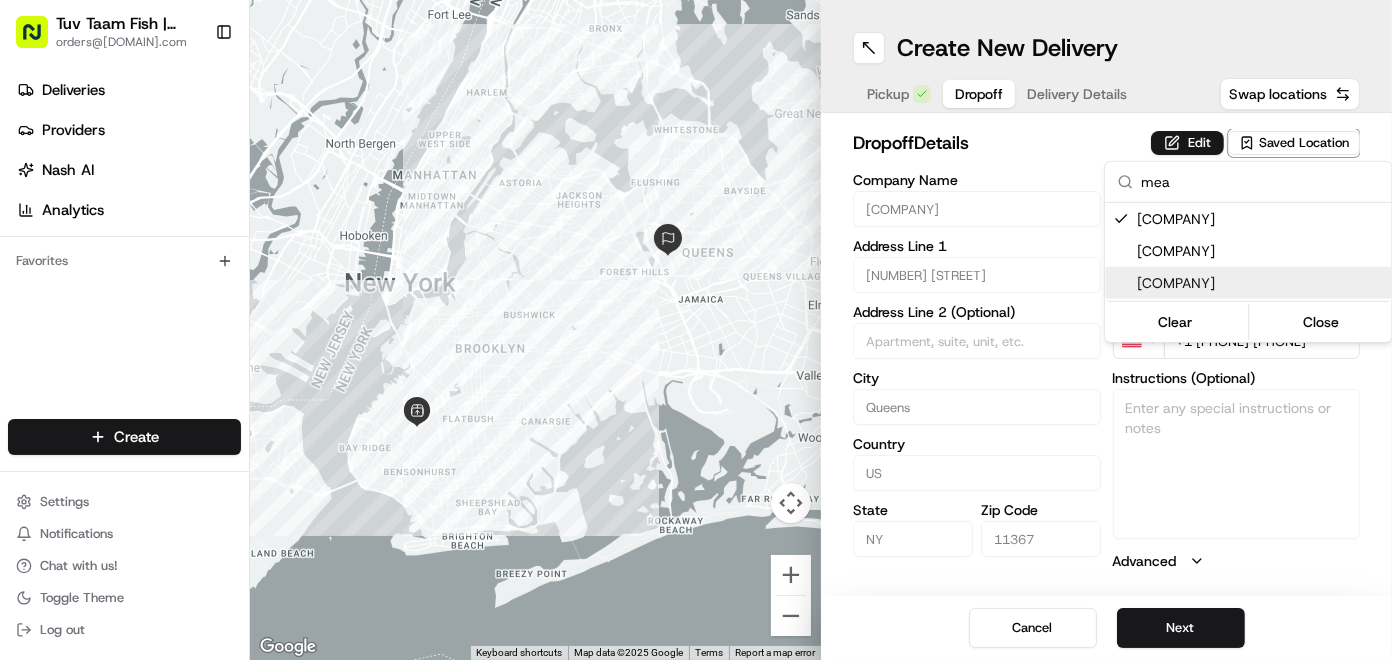 drag, startPoint x: 1310, startPoint y: 579, endPoint x: 1234, endPoint y: 581, distance: 76.02631 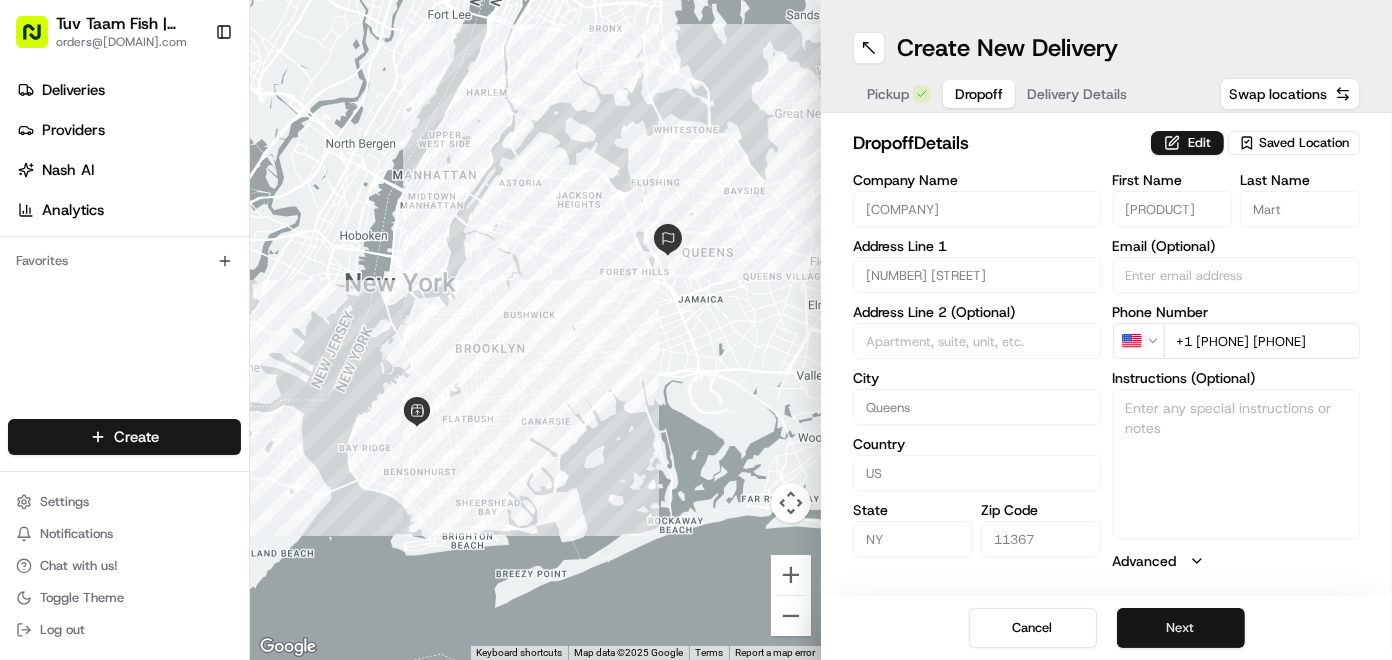 click on "Next" at bounding box center (1181, 628) 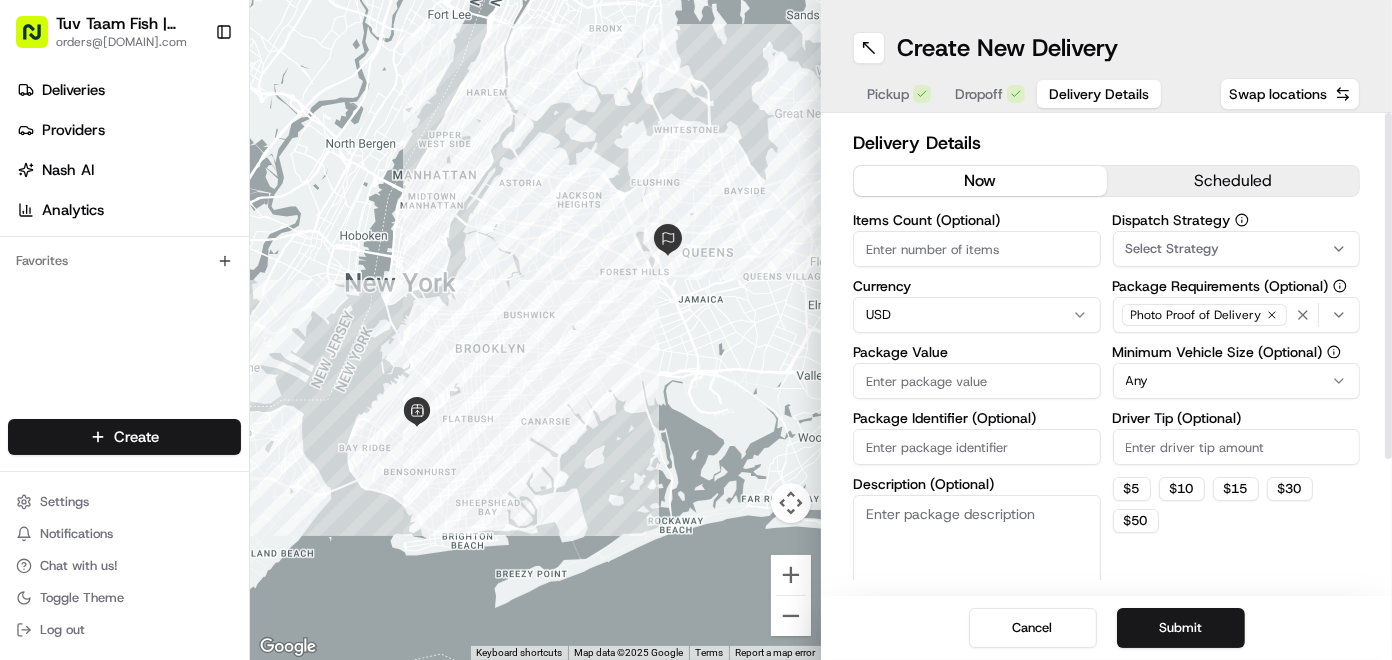 click on "Items Count (Optional)" at bounding box center (977, 249) 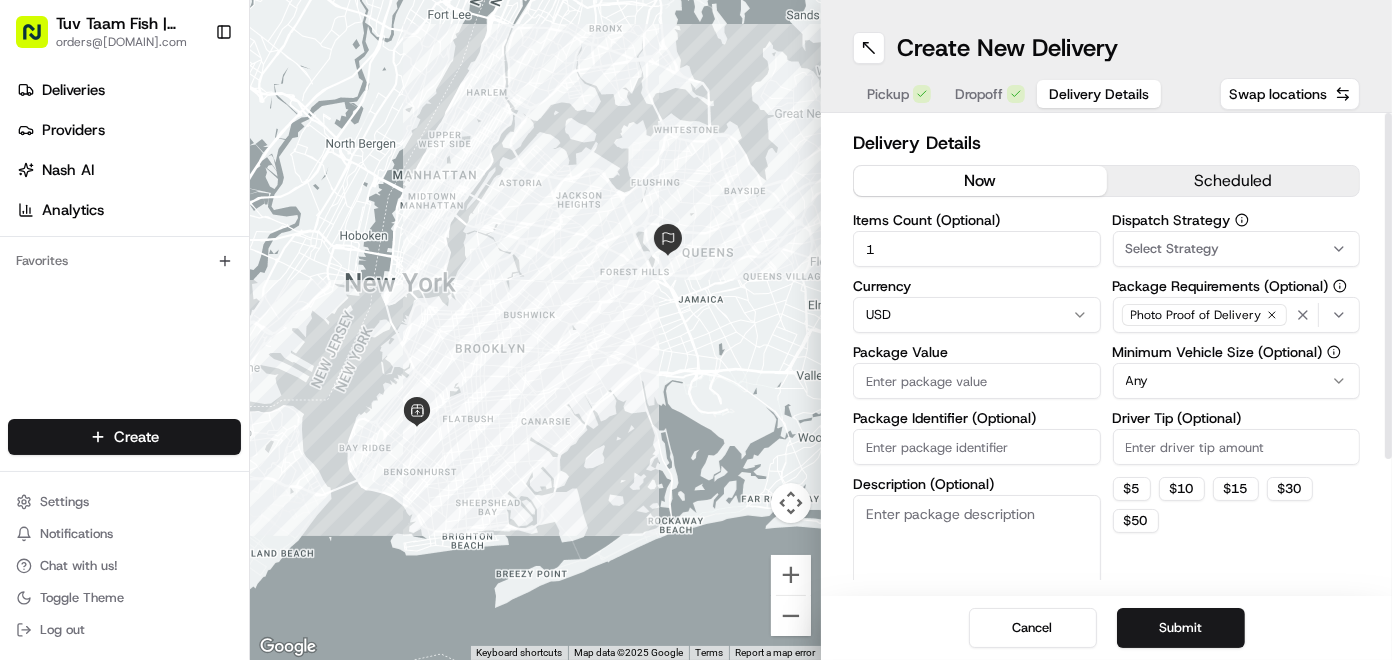 type on "10" 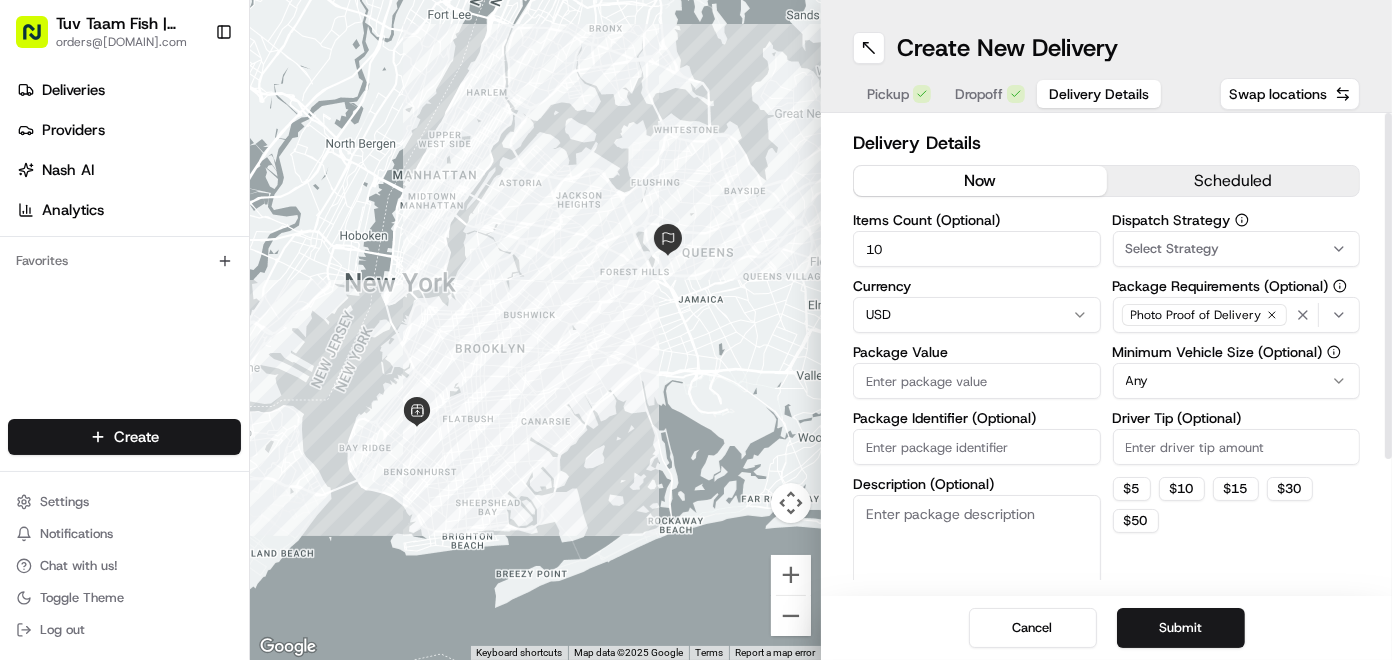 drag, startPoint x: 918, startPoint y: 250, endPoint x: 812, endPoint y: 239, distance: 106.56923 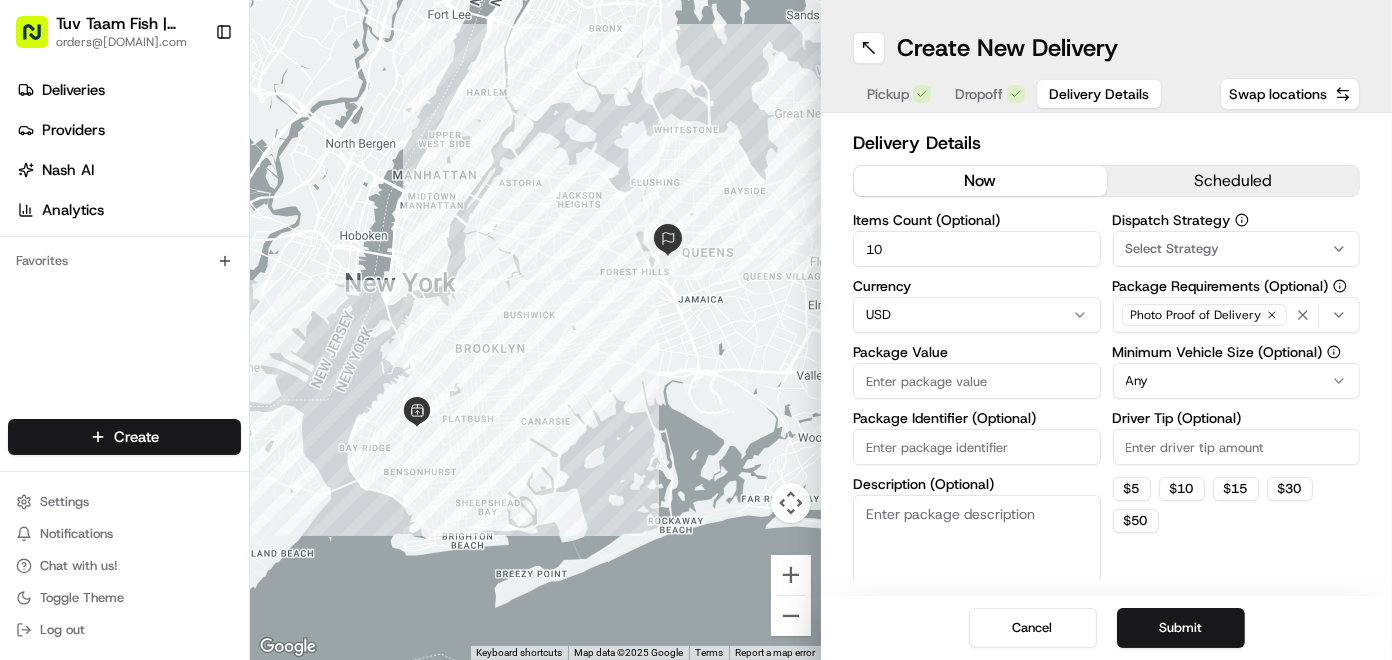 type 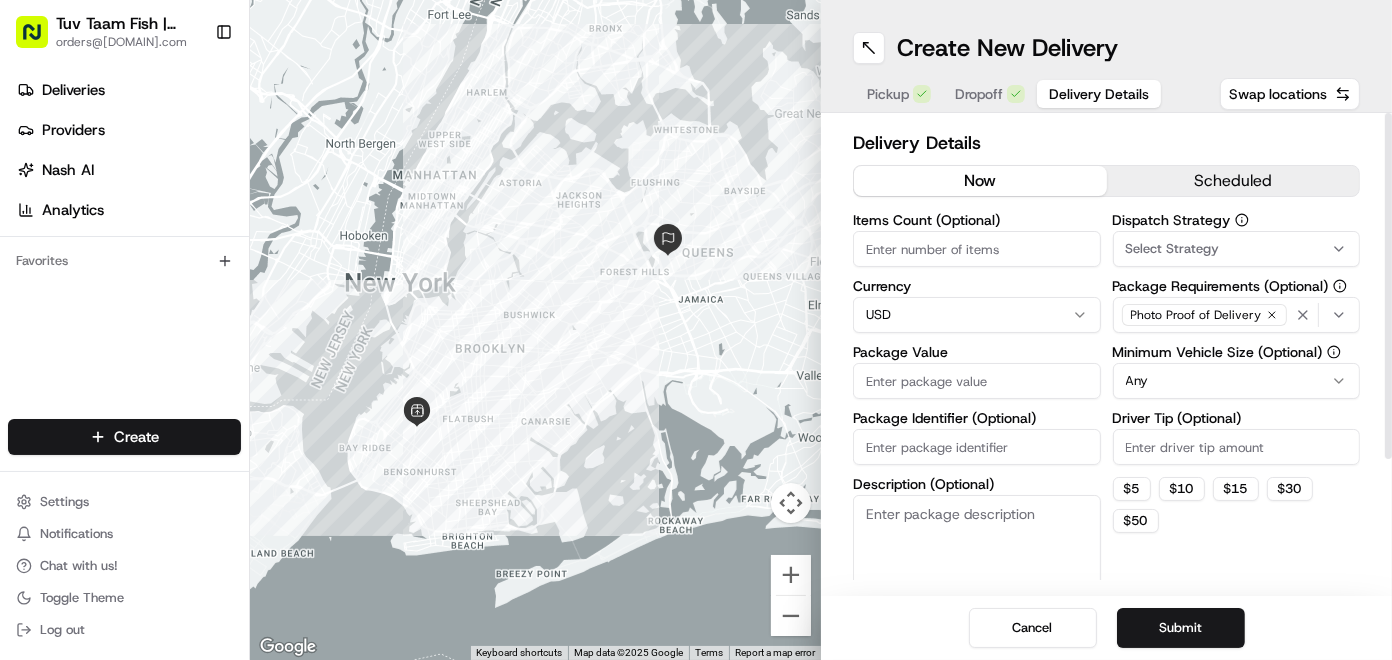 click on "[COMPANY] | [COMPANY] orders@[DOMAIN].com Toggle Sidebar Deliveries Providers Nash AI Analytics Favorites Main Menu Members & Organization Organization Users Roles Preferences Customization Tracking Orchestration Automations Locations Pickup Locations Dropoff Locations Billing Billing Refund Requests Integrations Notification Triggers Webhooks API Keys Request Logs Create Settings Notifications Chat with us! Toggle Theme Log out ← Move left → Move right ↑ Move up ↓ Move down + Zoom in - Zoom out Home Jump left by 75% End Jump right by 75% Page Up Jump up by 75% Page Down Jump down by 75% Keyboard shortcuts Map Data Map data ©2025 Google Map data ©2025 Google 2 km Click to toggle between metric and imperial units Terms Report a map error Create New Delivery Pickup Dropoff Delivery Details Swap locations Delivery Details now scheduled Items Count (Optional) Currency USD Package Value Package Identifier (Optional) Description (Optional) Dispatch Strategy Select Strategy Package Requirements (Optional) Photo Proof of Delivery Minimum Vehicle Size (Optional) Any Driver Tip (Optional) $ 5 $ 10 $ 15 $ 30 $ 50 Package Items ( 0 ) Total Package Dimensions (Optional) Advanced (Optional) Cancel Submit" at bounding box center [696, 330] 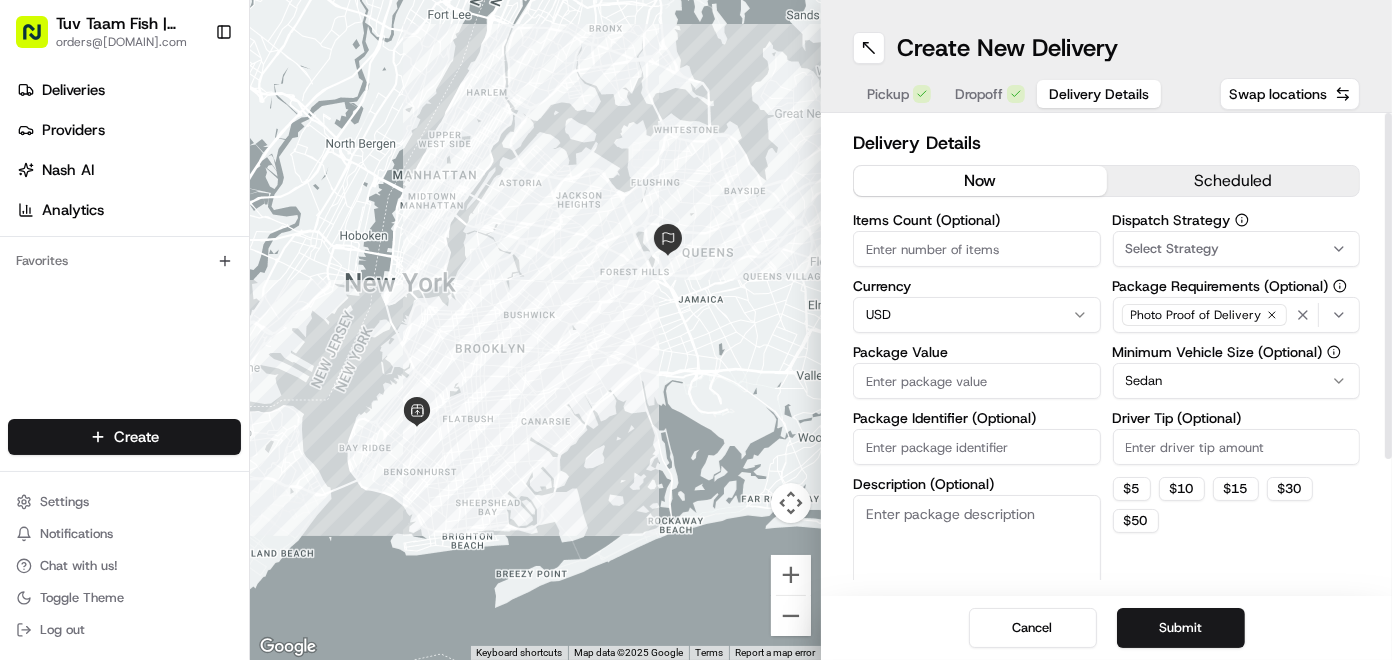 click on "Package Value" at bounding box center [977, 381] 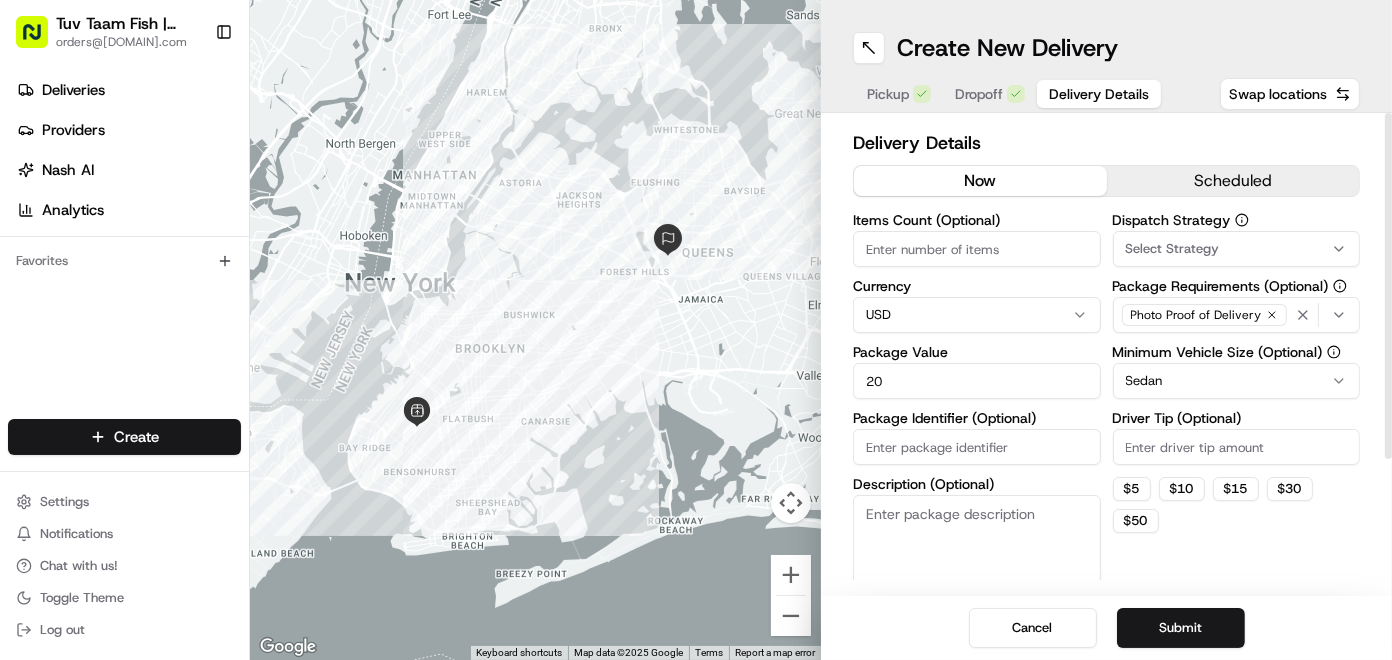 type on "20" 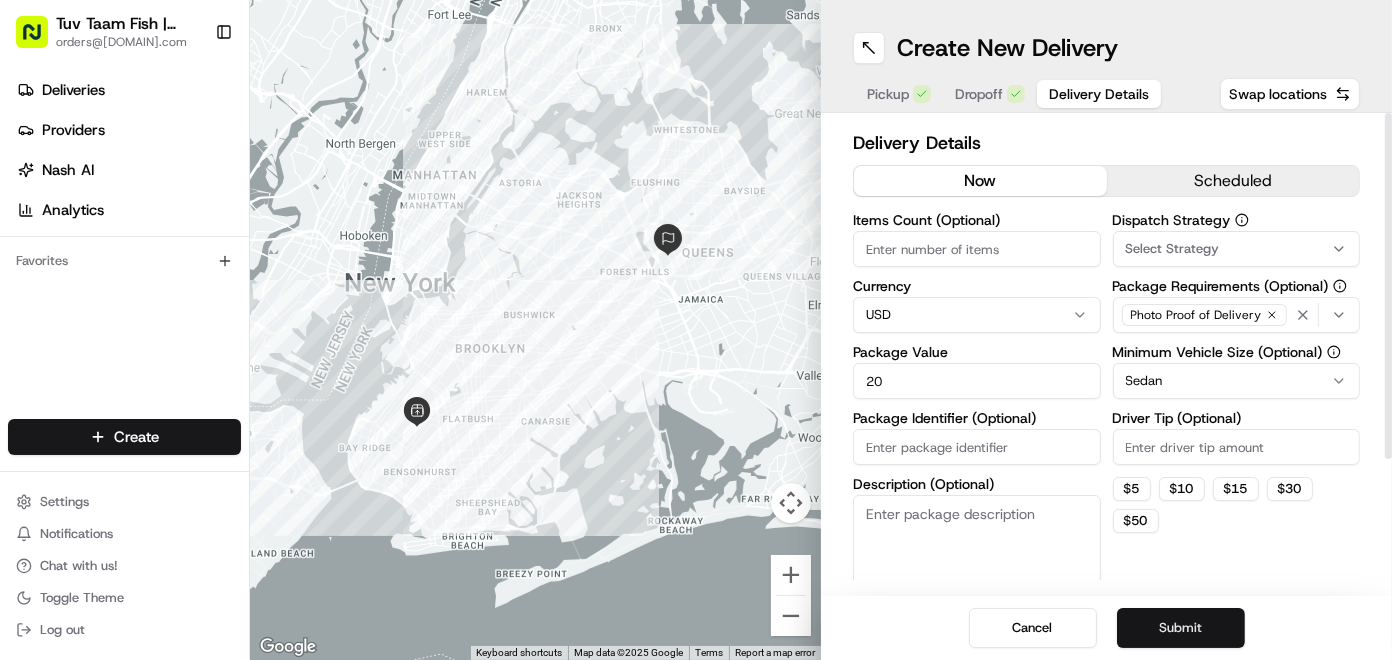 click on "Submit" at bounding box center (1181, 628) 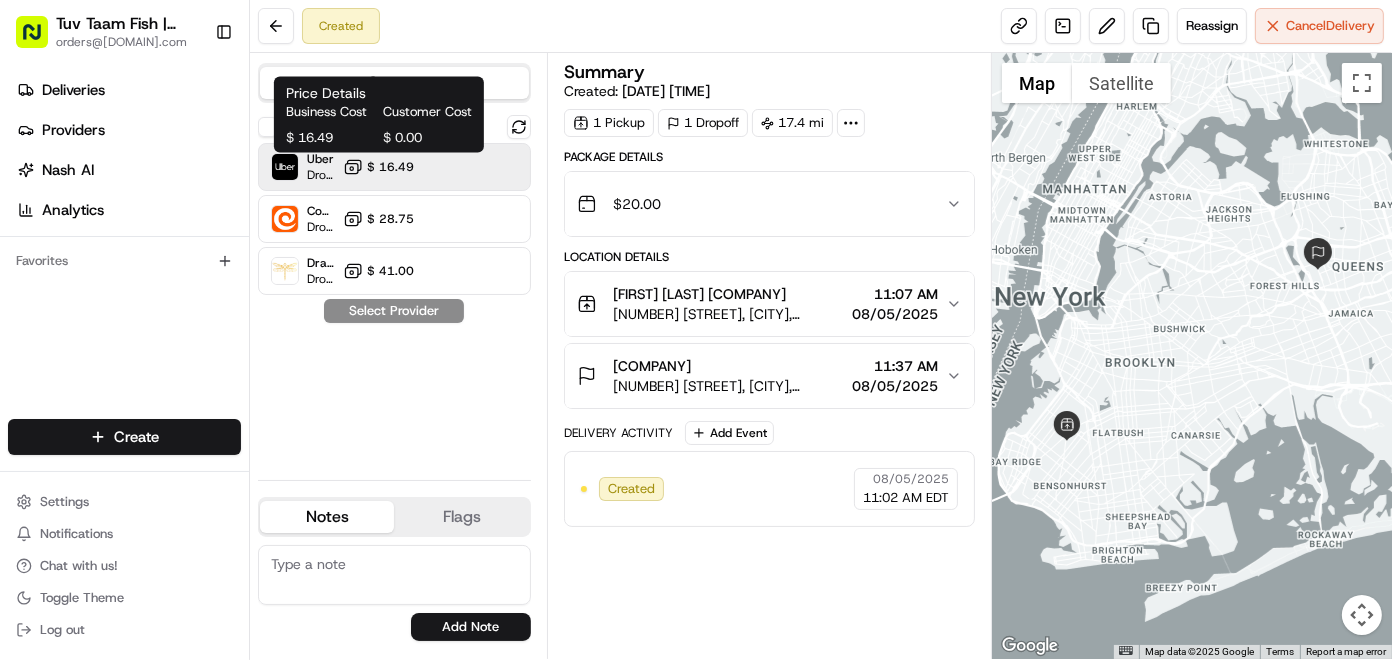 click on "$   16.49" at bounding box center [390, 167] 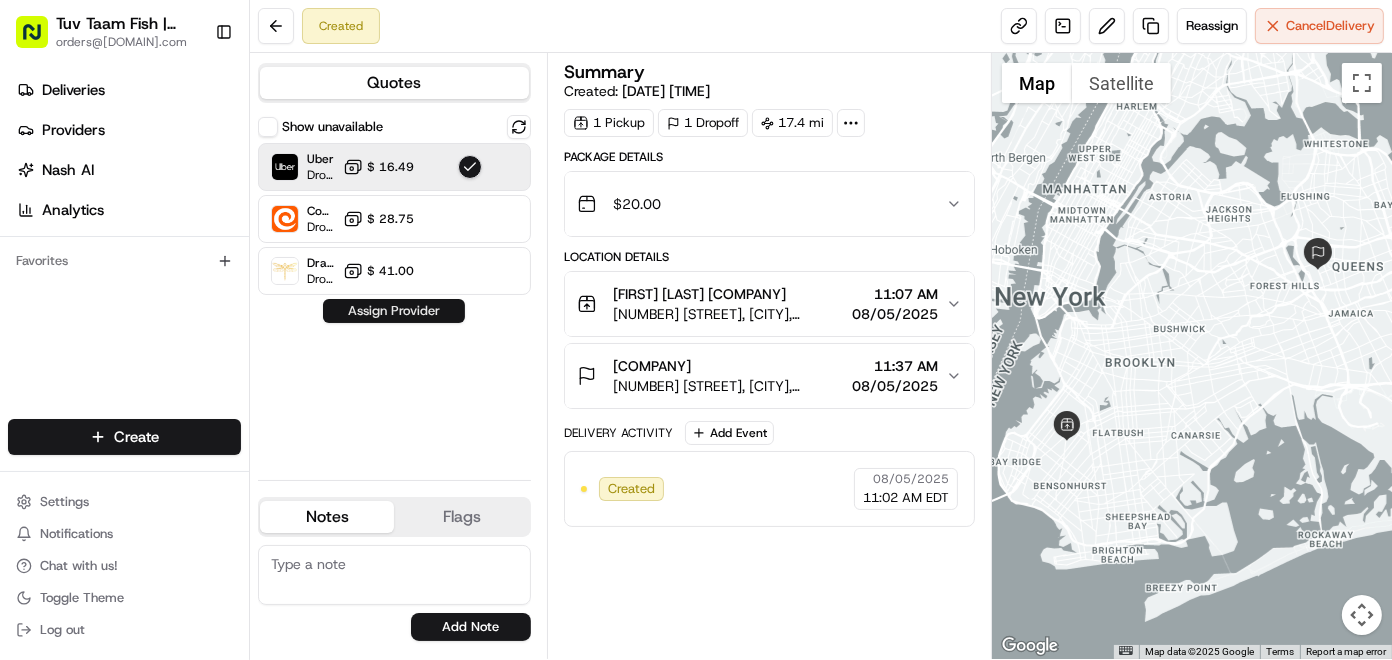 click on "Assign Provider" at bounding box center (394, 311) 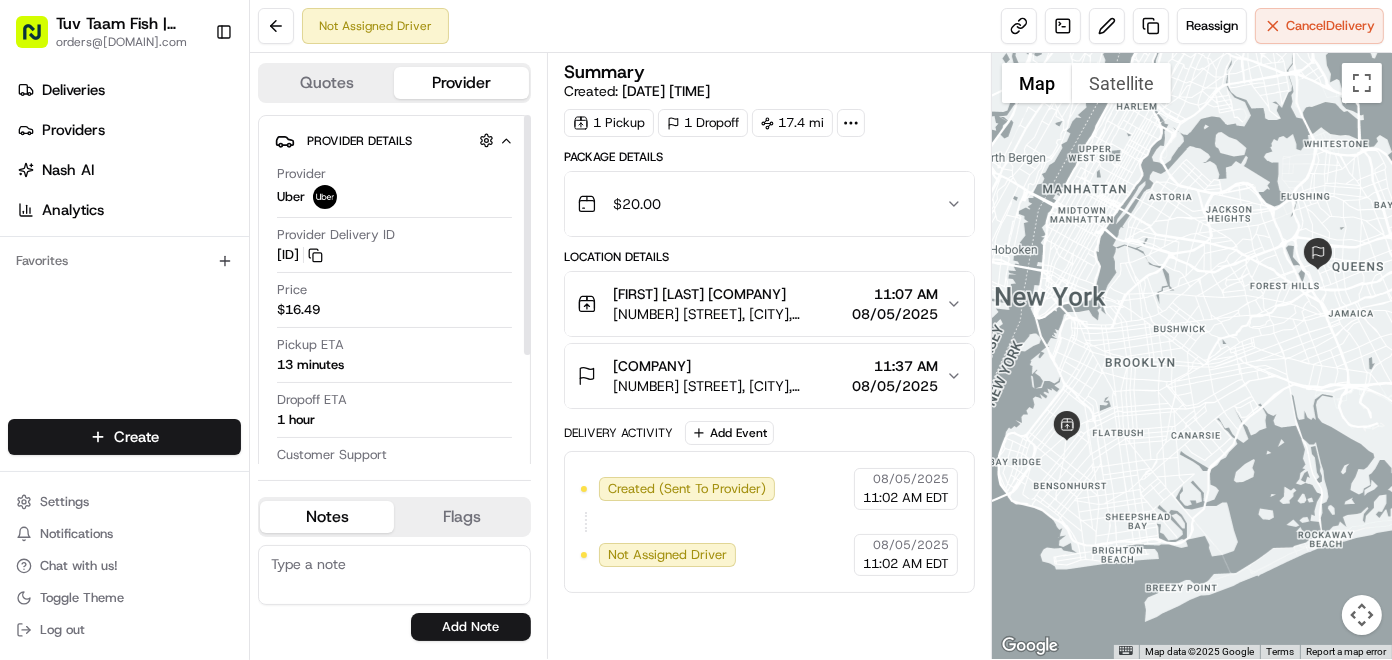 click on "[COMPANY]" at bounding box center [728, 366] 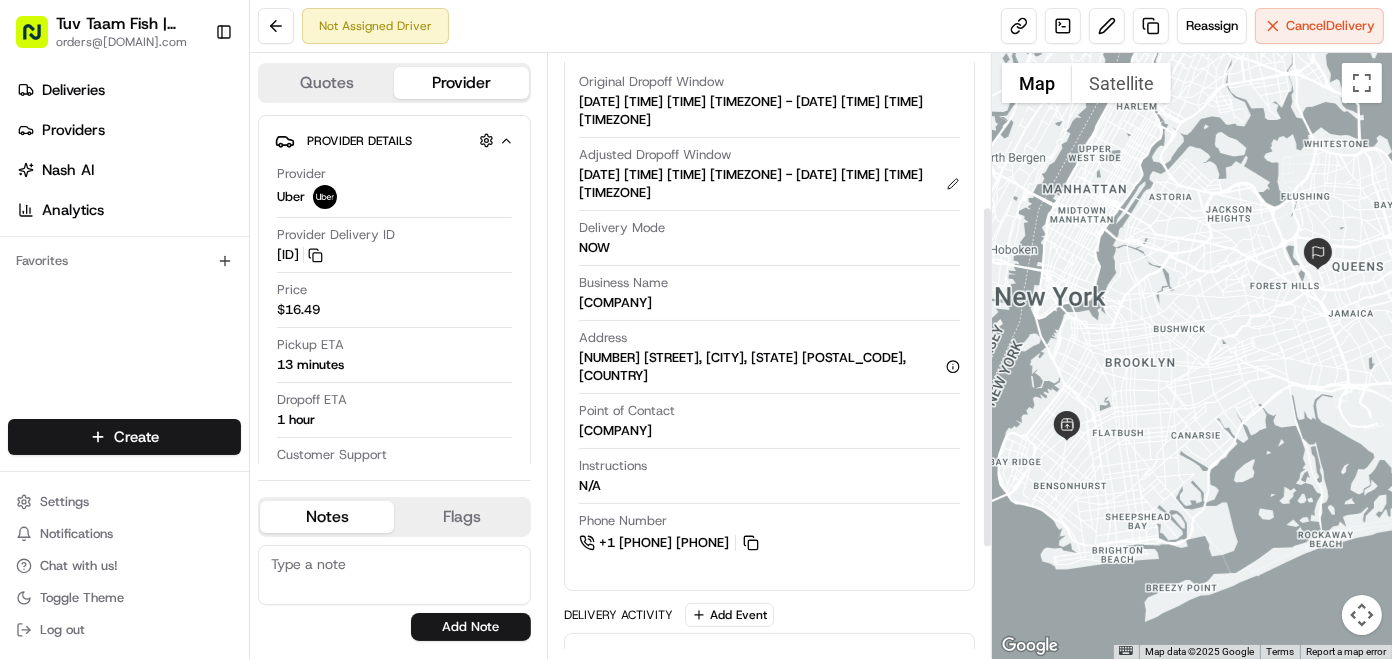 scroll, scrollTop: 400, scrollLeft: 0, axis: vertical 